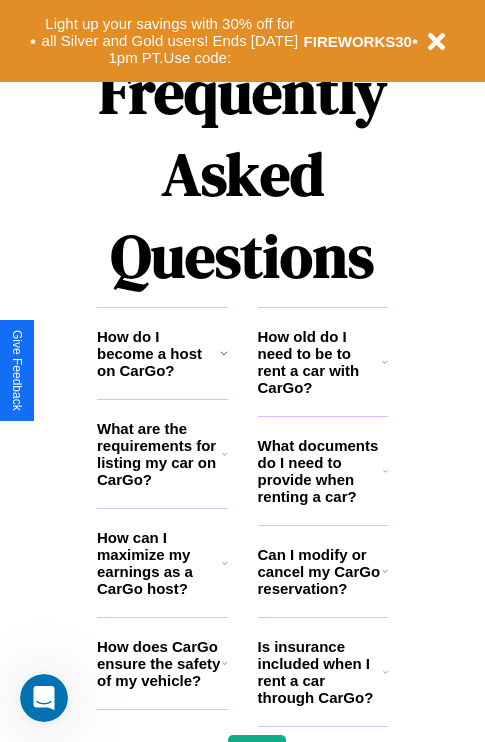 scroll, scrollTop: 2423, scrollLeft: 0, axis: vertical 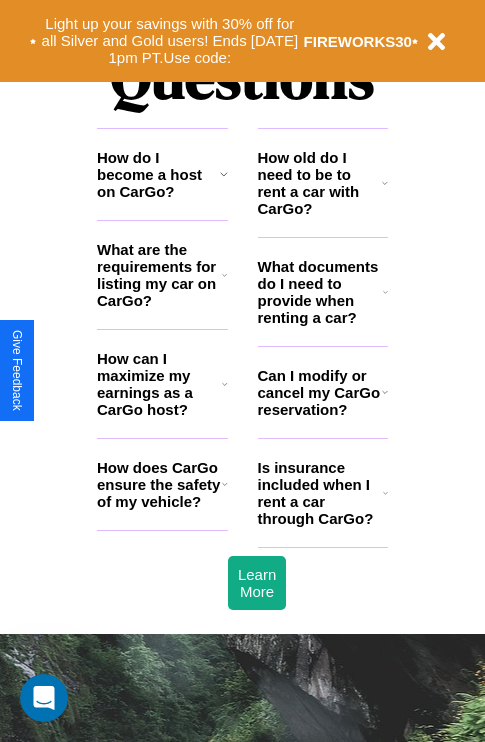 click on "What documents do I need to provide when renting a car?" at bounding box center [321, 292] 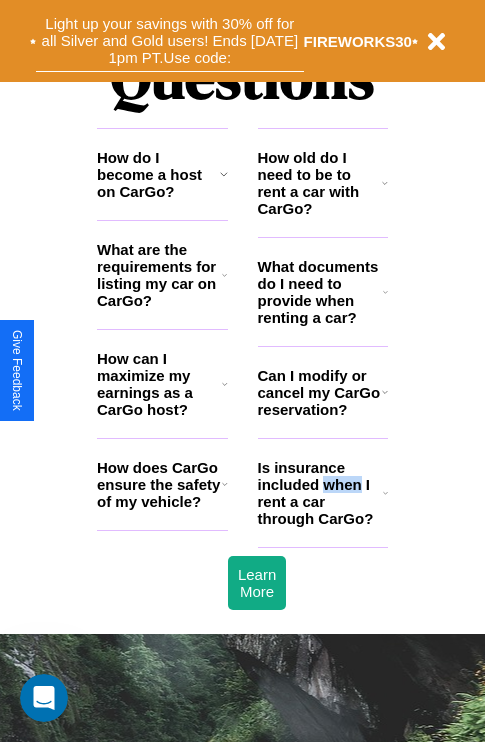click on "Light up your savings with 30% off for all Silver and Gold users! Ends 8/1 at 1pm PT.  Use code:" at bounding box center (170, 41) 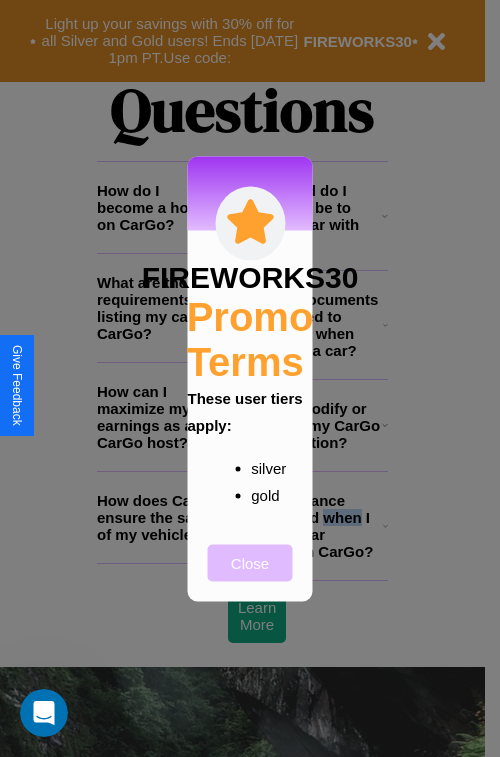 click on "Close" at bounding box center (250, 562) 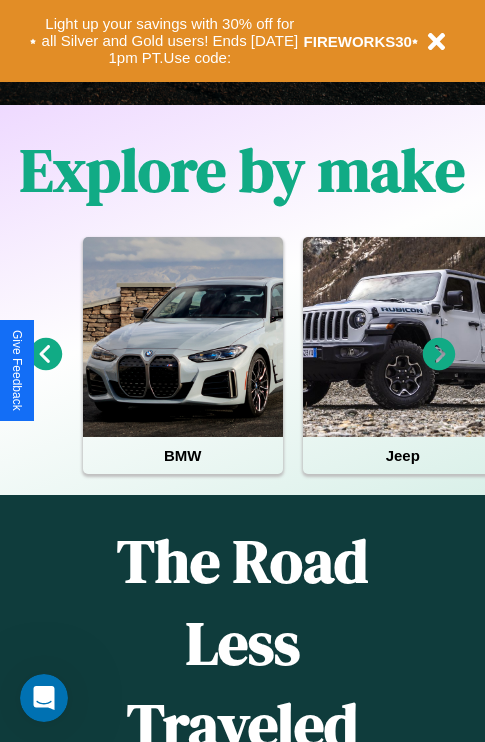 scroll, scrollTop: 308, scrollLeft: 0, axis: vertical 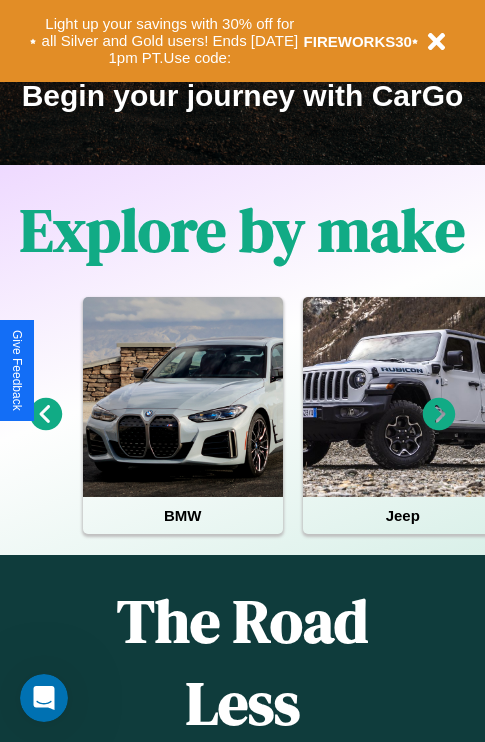 click 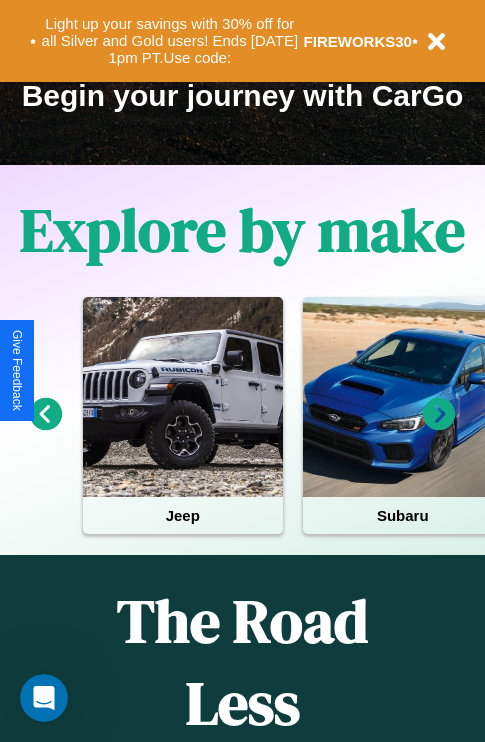 click 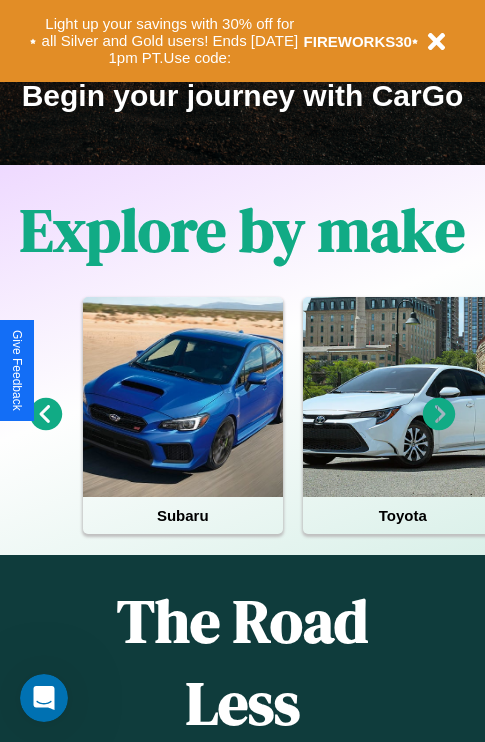 click 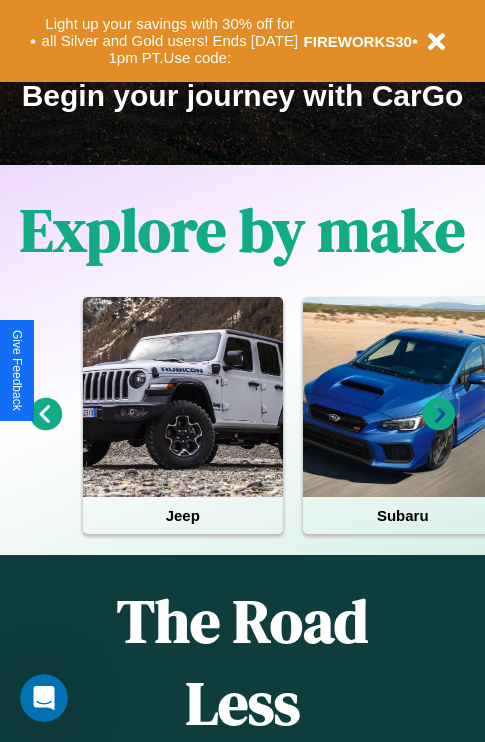 click 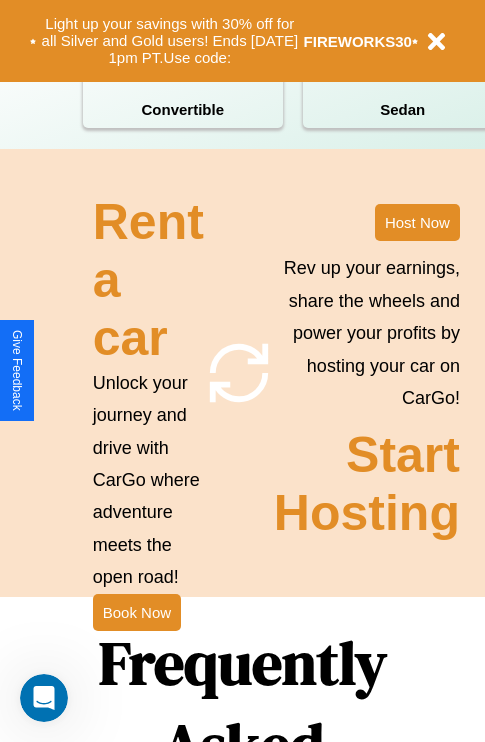scroll, scrollTop: 1947, scrollLeft: 0, axis: vertical 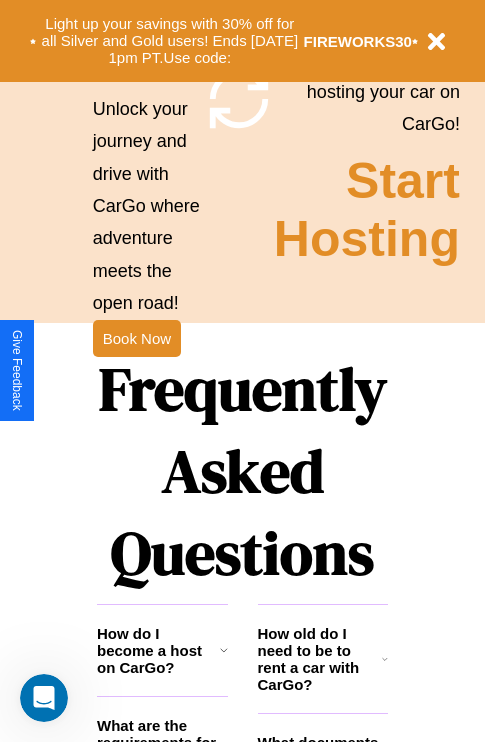 click on "Frequently Asked Questions" at bounding box center [242, 471] 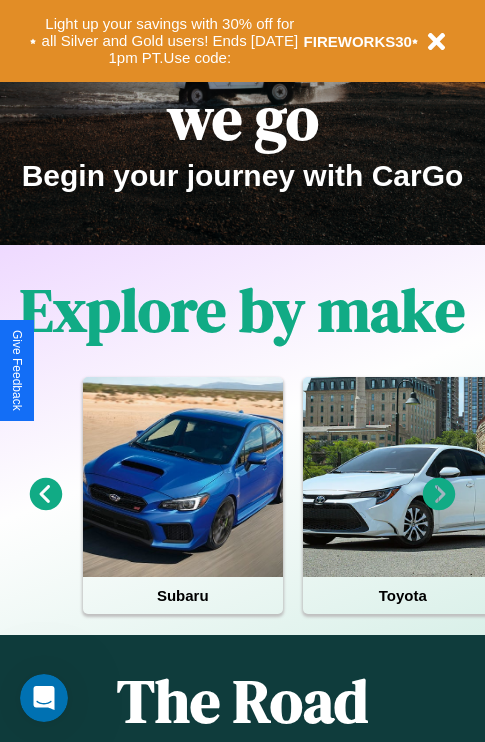 scroll, scrollTop: 0, scrollLeft: 0, axis: both 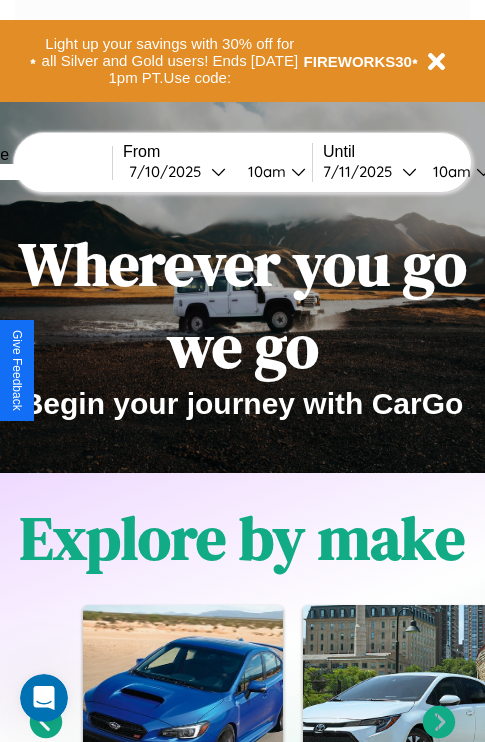click at bounding box center (37, 172) 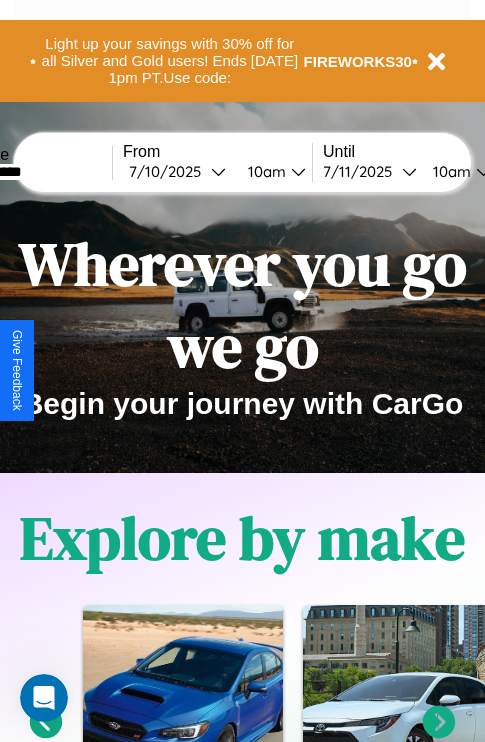 type on "**********" 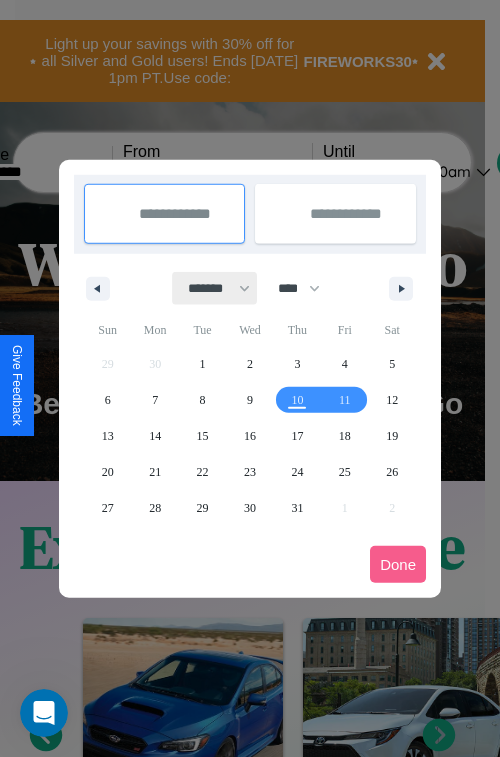 click on "******* ******** ***** ***** *** **** **** ****** ********* ******* ******** ********" at bounding box center [215, 288] 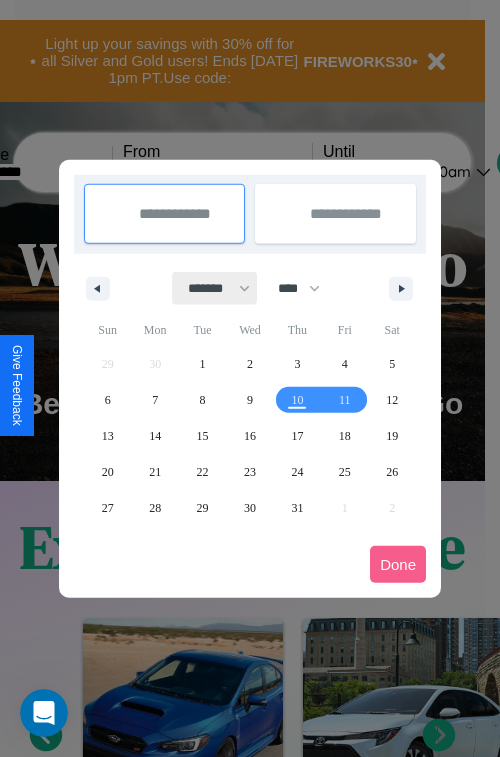 select on "*" 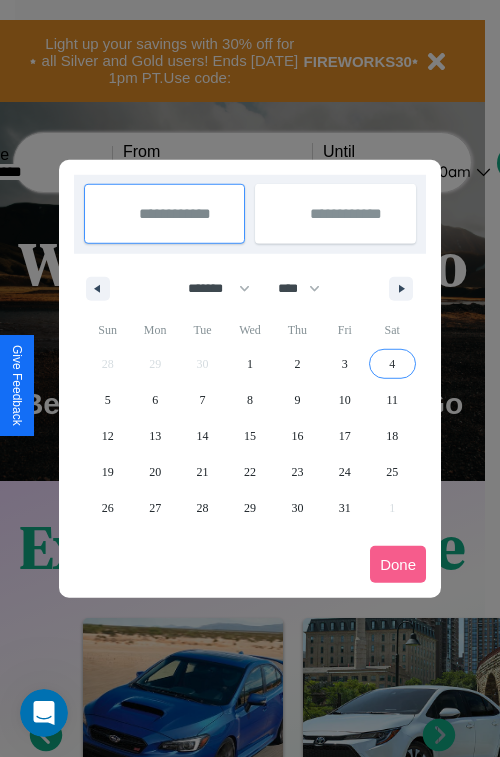 click on "4" at bounding box center [392, 364] 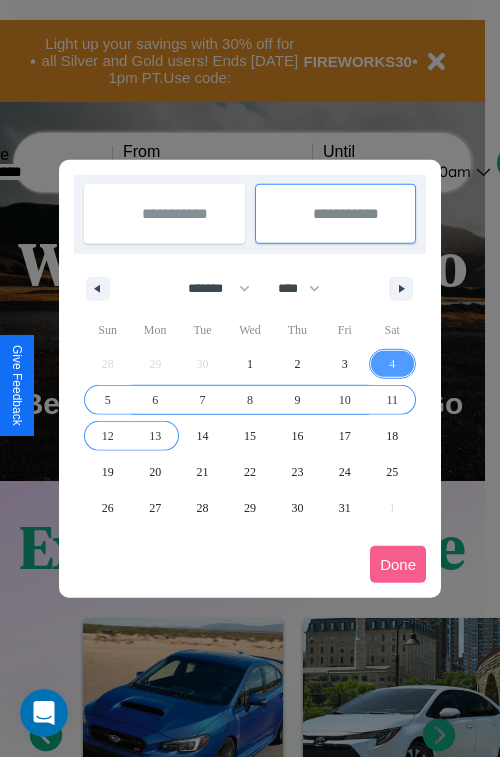 click on "13" at bounding box center (155, 436) 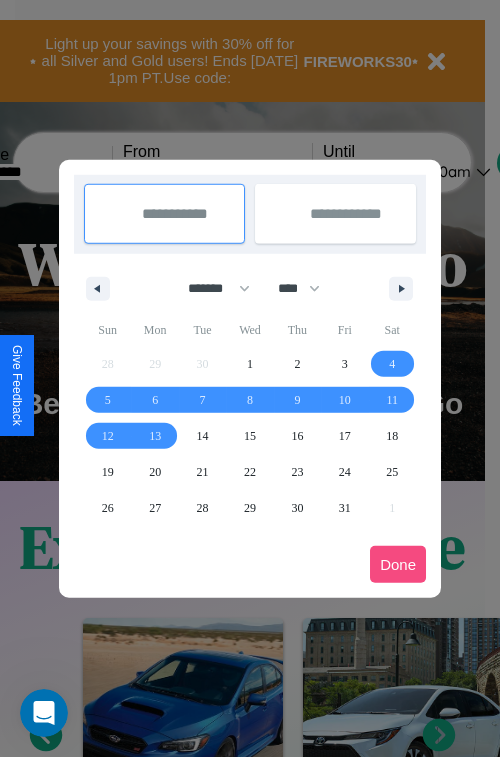 click on "Done" at bounding box center [398, 564] 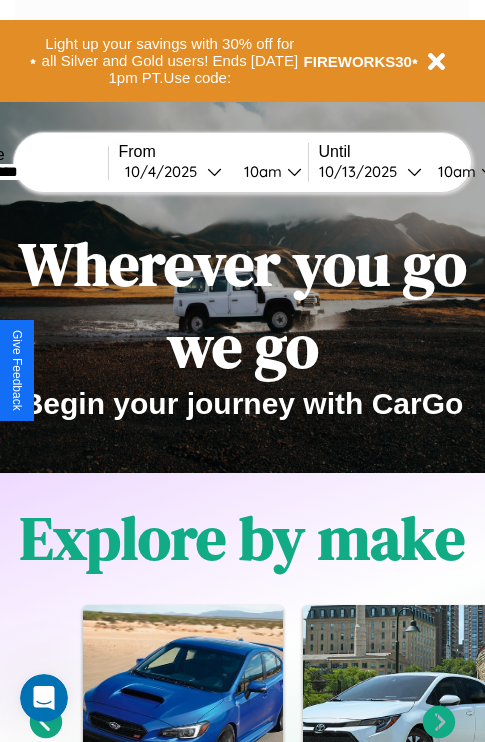 scroll, scrollTop: 0, scrollLeft: 77, axis: horizontal 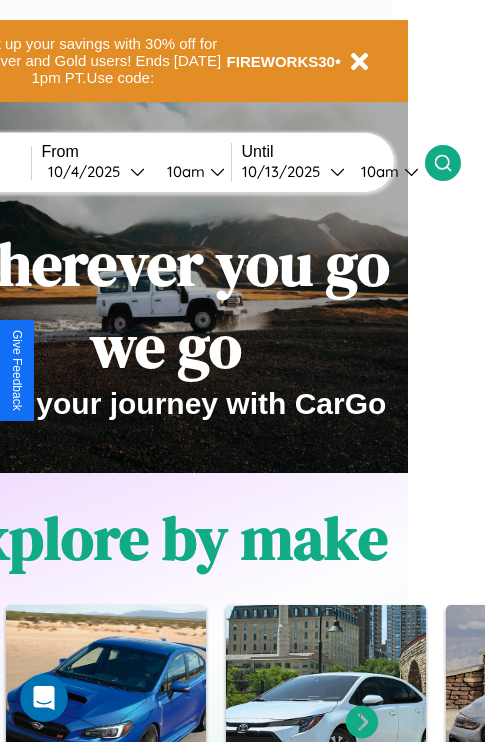 click 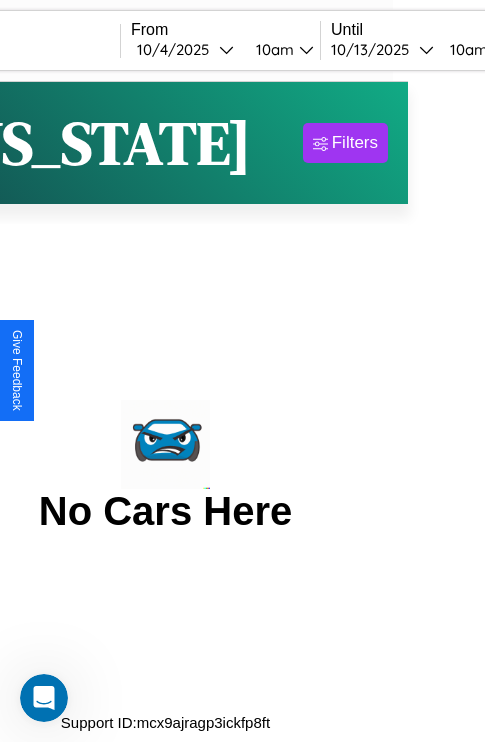 scroll, scrollTop: 0, scrollLeft: 0, axis: both 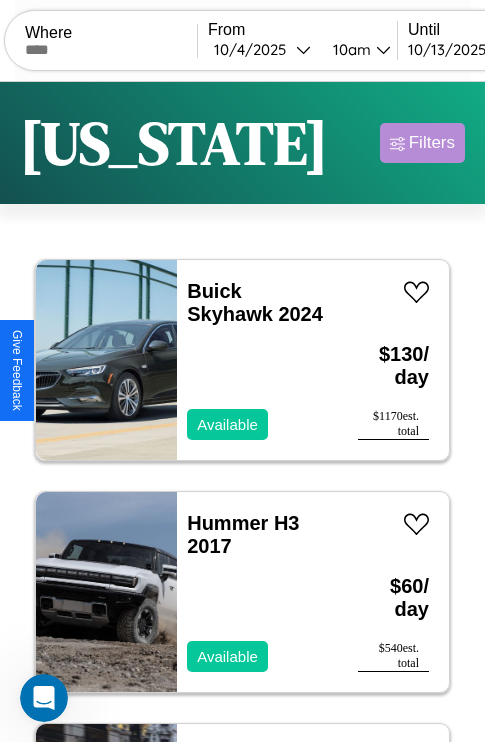 click on "Filters" at bounding box center (432, 143) 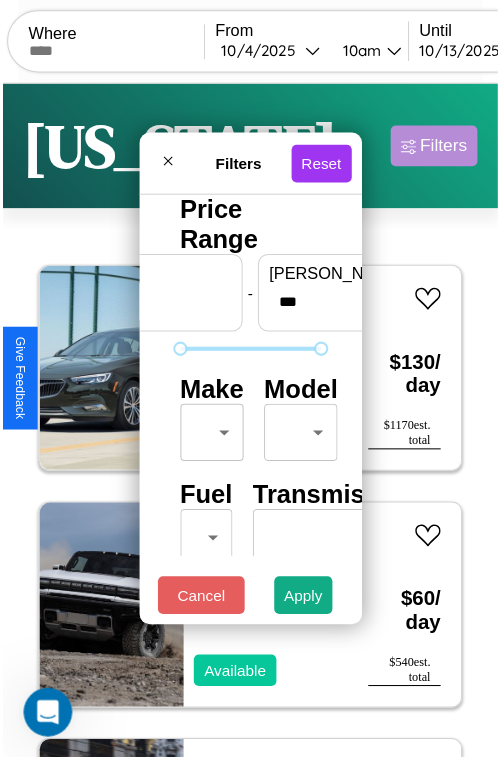 scroll, scrollTop: 59, scrollLeft: 0, axis: vertical 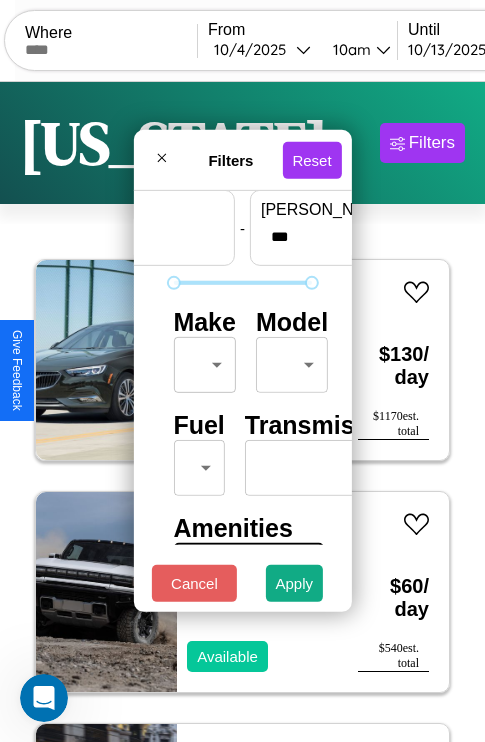 click on "CarGo Where From 10 / 4 / 2025 10am Until 10 / 13 / 2025 10am Become a Host Login Sign Up Washington Filters 135  cars in this area These cars can be picked up in this city. Buick   Skyhawk   2024 Available $ 130  / day $ 1170  est. total Hummer   H3   2017 Available $ 60  / day $ 540  est. total Lexus   IS   2016 Available $ 40  / day $ 360  est. total Tesla   Model 3   2017 Available $ 80  / day $ 720  est. total Mercedes   SLC-Class   2017 Available $ 80  / day $ 720  est. total Volkswagen   Jetta Wagon   2014 Available $ 140  / day $ 1260  est. total Tesla   Semi   2020 Available $ 180  / day $ 1620  est. total Jeep   Grand Cherokee L   2022 Available $ 160  / day $ 1440  est. total Audi   S4   2024 Available $ 140  / day $ 1260  est. total Acura   SLX   2023 Available $ 120  / day $ 1080  est. total Hyundai   Ioniq 5 N   2022 Available $ 100  / day $ 900  est. total GMC   C5   2020 Available $ 100  / day $ 900  est. total Subaru   Loyale   2014 Available $ 140  / day $ 1260  est. total Lamborghini     $" at bounding box center [242, 412] 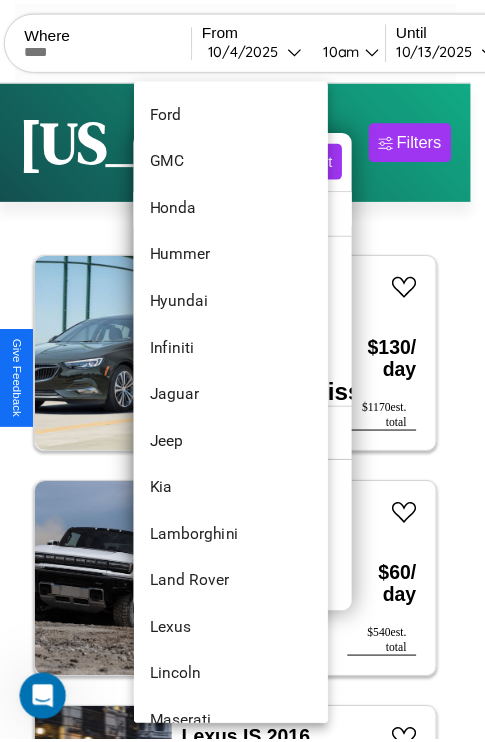 scroll, scrollTop: 758, scrollLeft: 0, axis: vertical 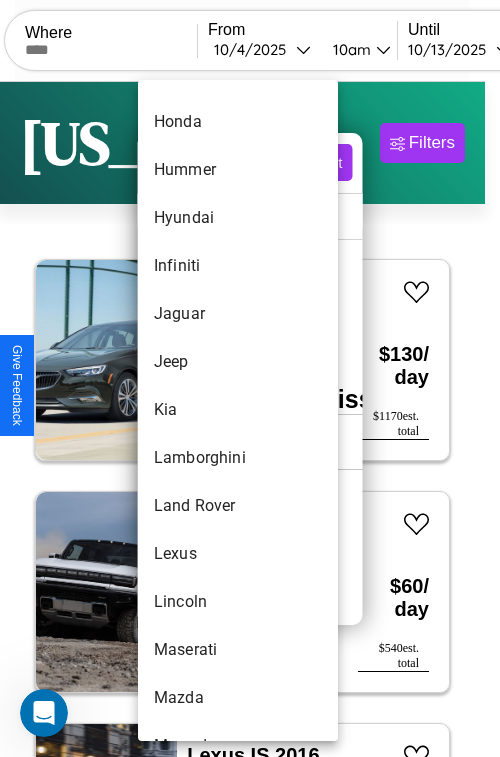 click on "Kia" at bounding box center [238, 410] 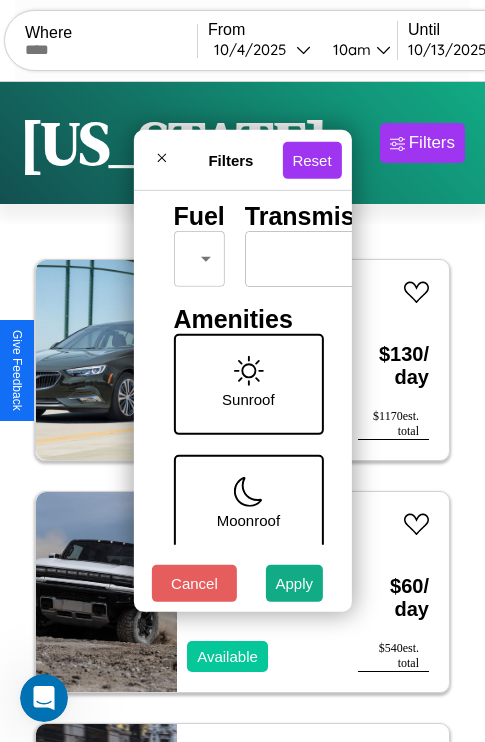 scroll, scrollTop: 288, scrollLeft: 0, axis: vertical 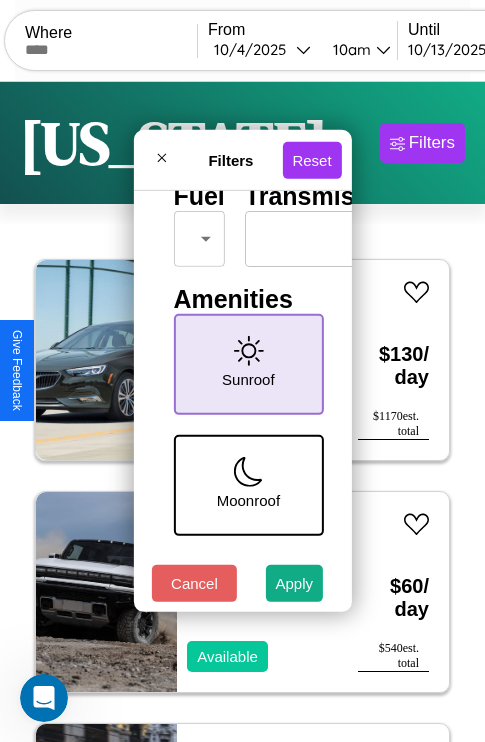 click 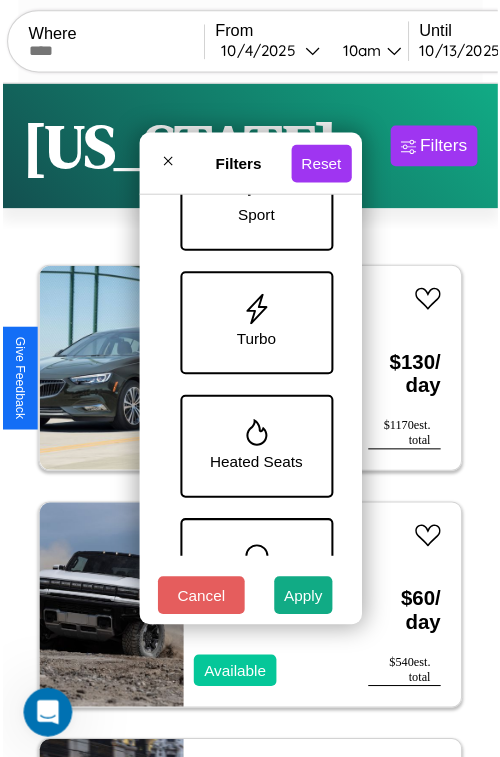 scroll, scrollTop: 1014, scrollLeft: 0, axis: vertical 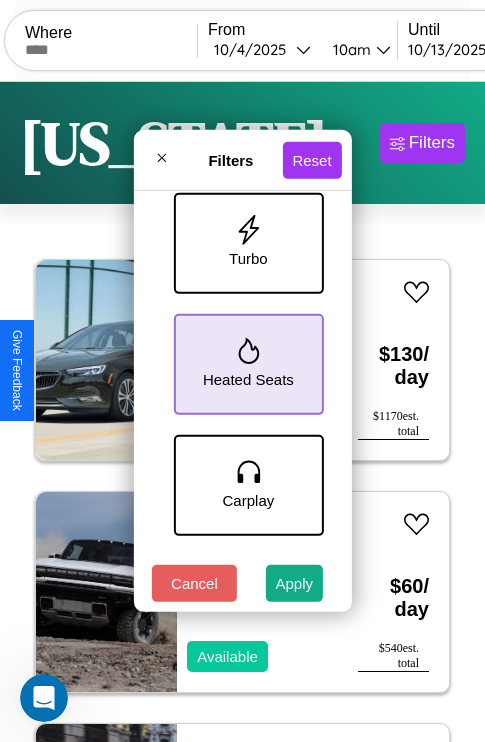 click 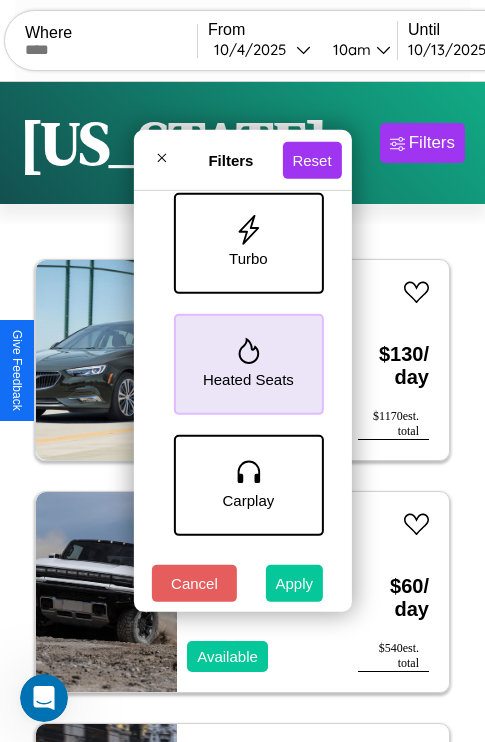 click on "Apply" at bounding box center (295, 583) 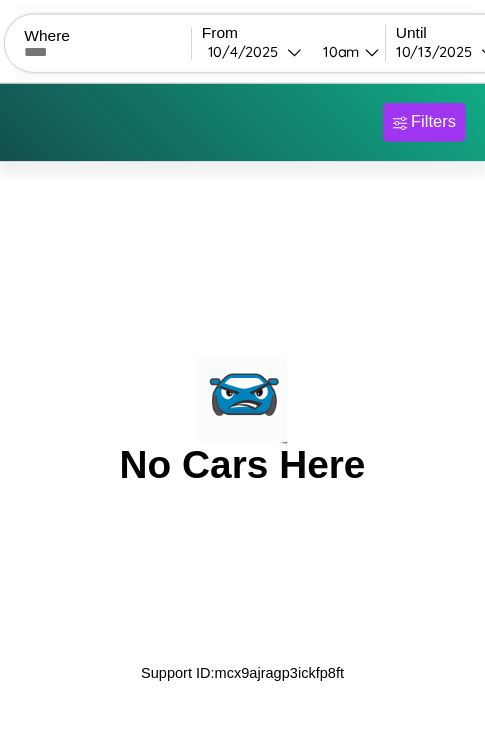 scroll, scrollTop: 0, scrollLeft: 0, axis: both 